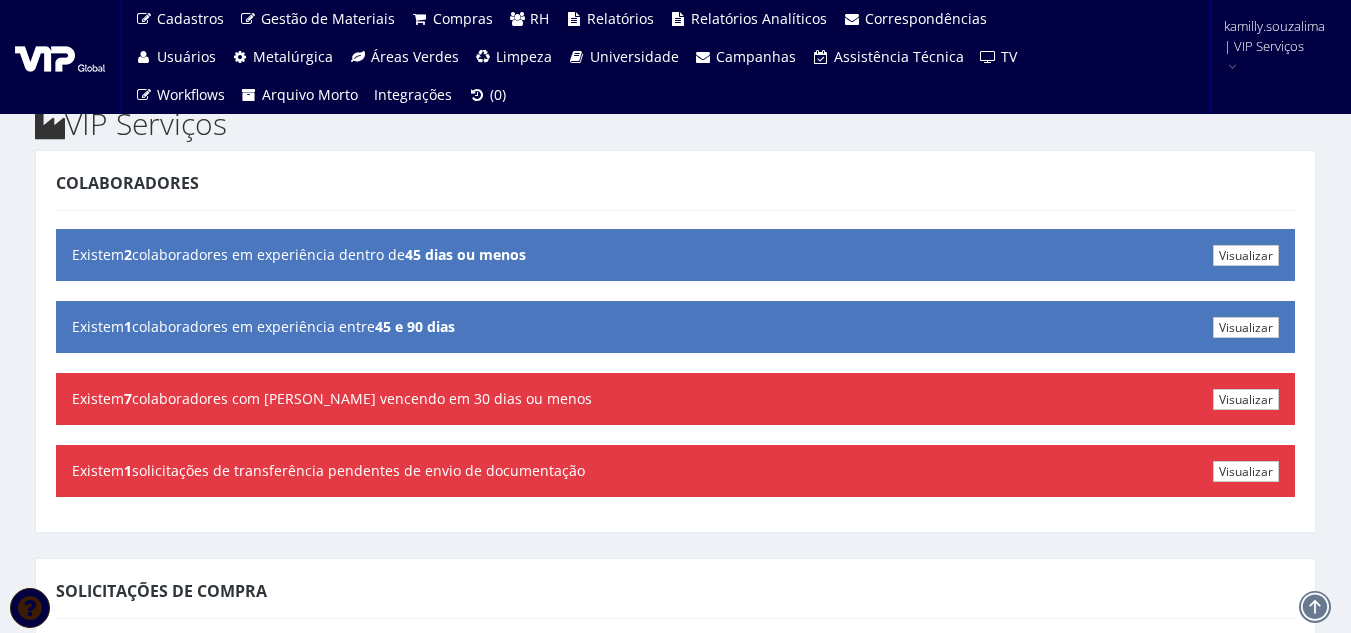scroll, scrollTop: 0, scrollLeft: 0, axis: both 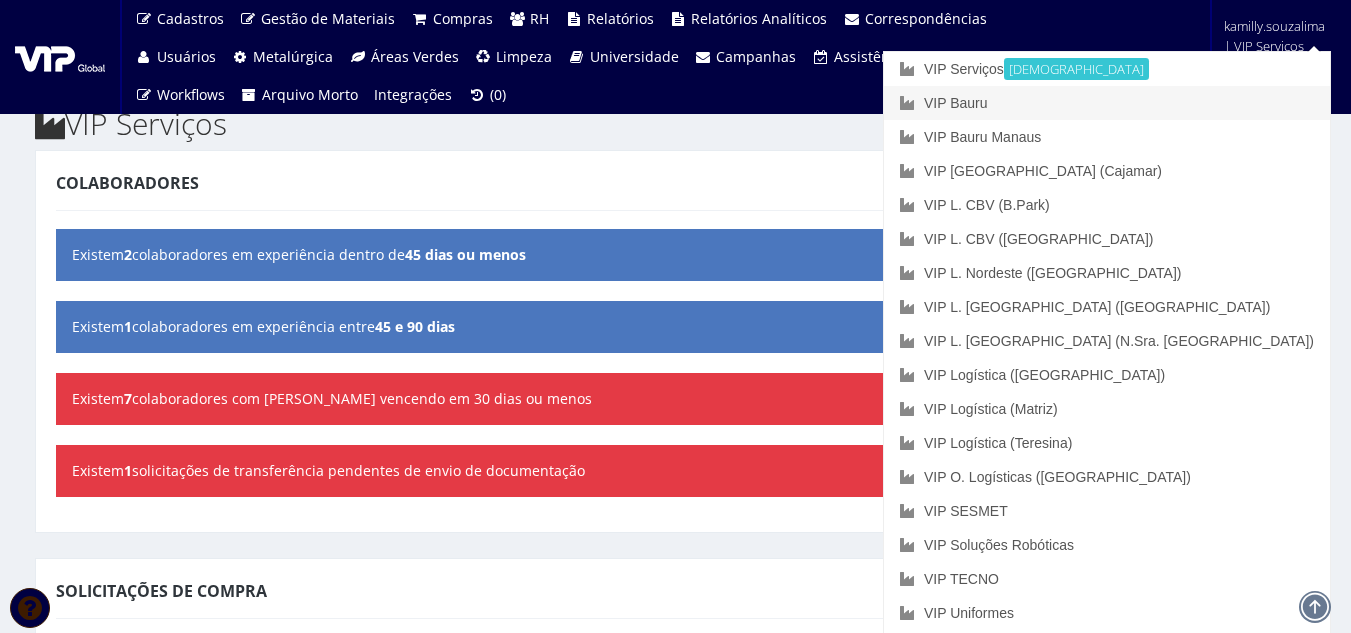 click on "VIP Bauru" at bounding box center (1107, 103) 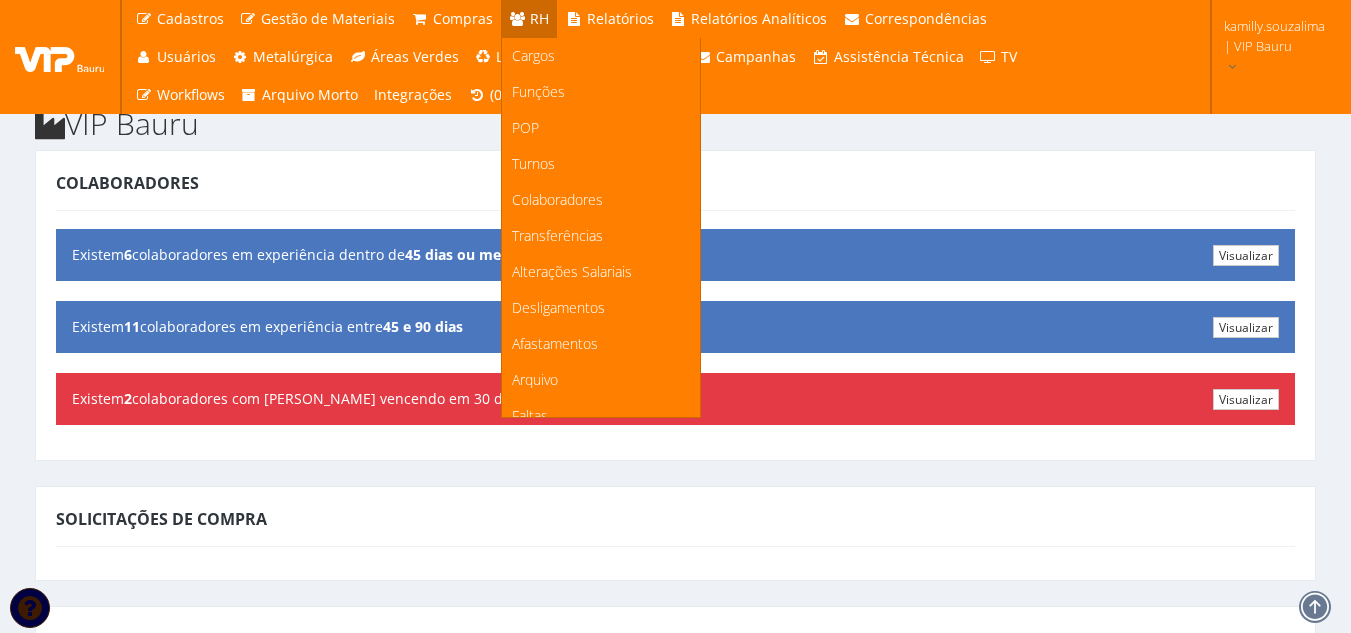 scroll, scrollTop: 0, scrollLeft: 0, axis: both 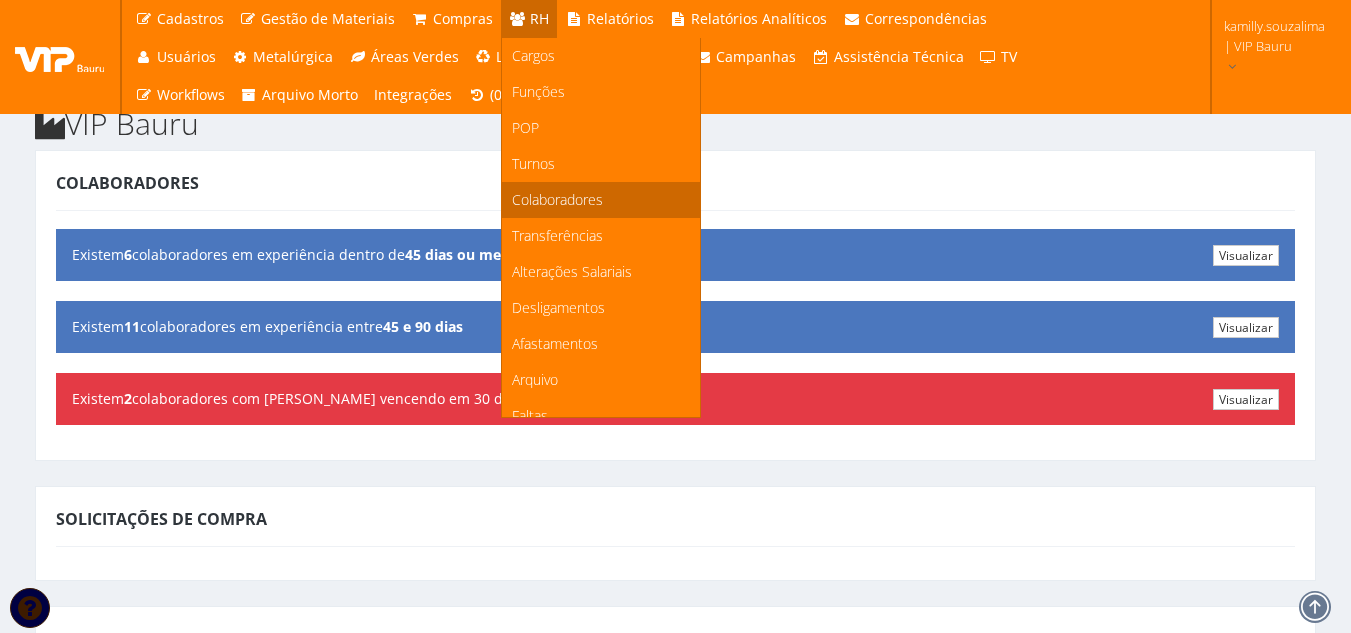 click on "Colaboradores" at bounding box center [601, 200] 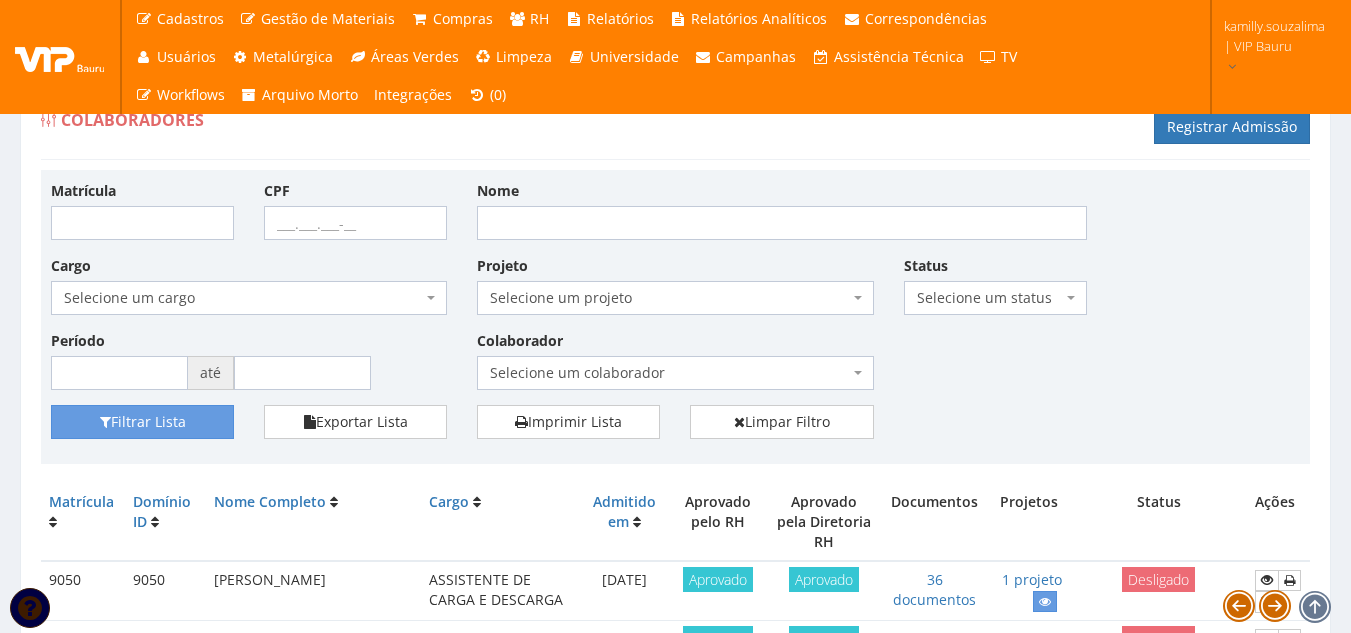 scroll, scrollTop: 0, scrollLeft: 0, axis: both 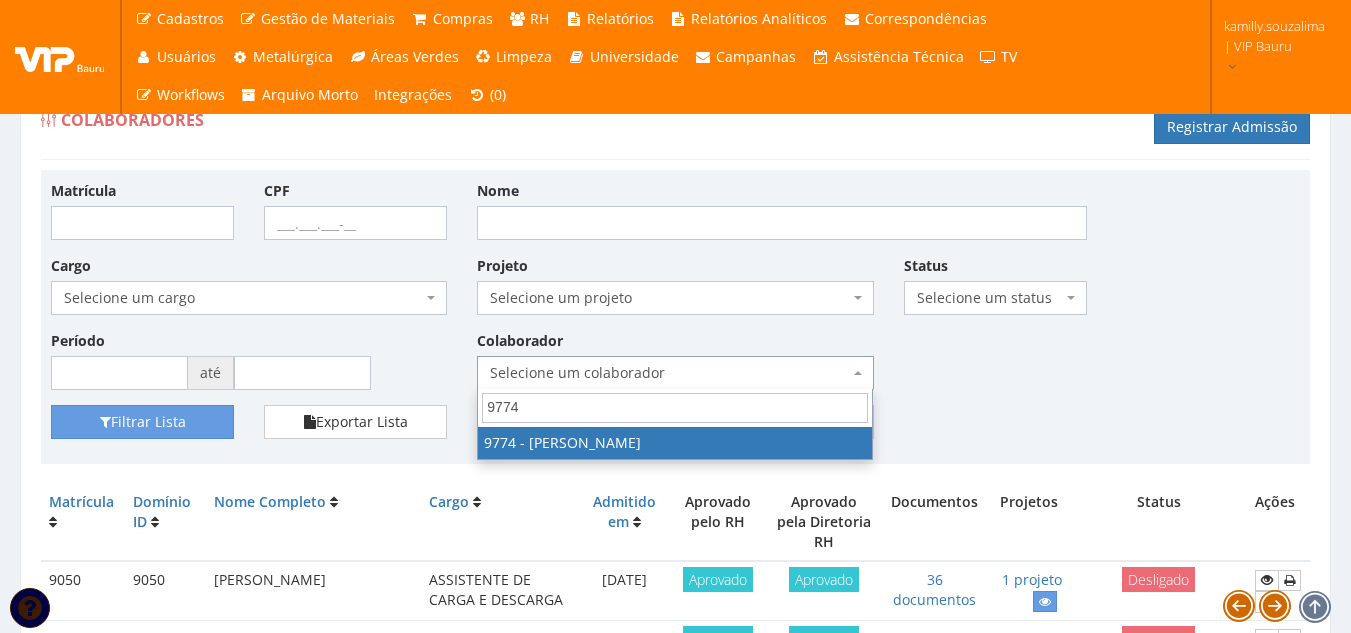 select on "4079" 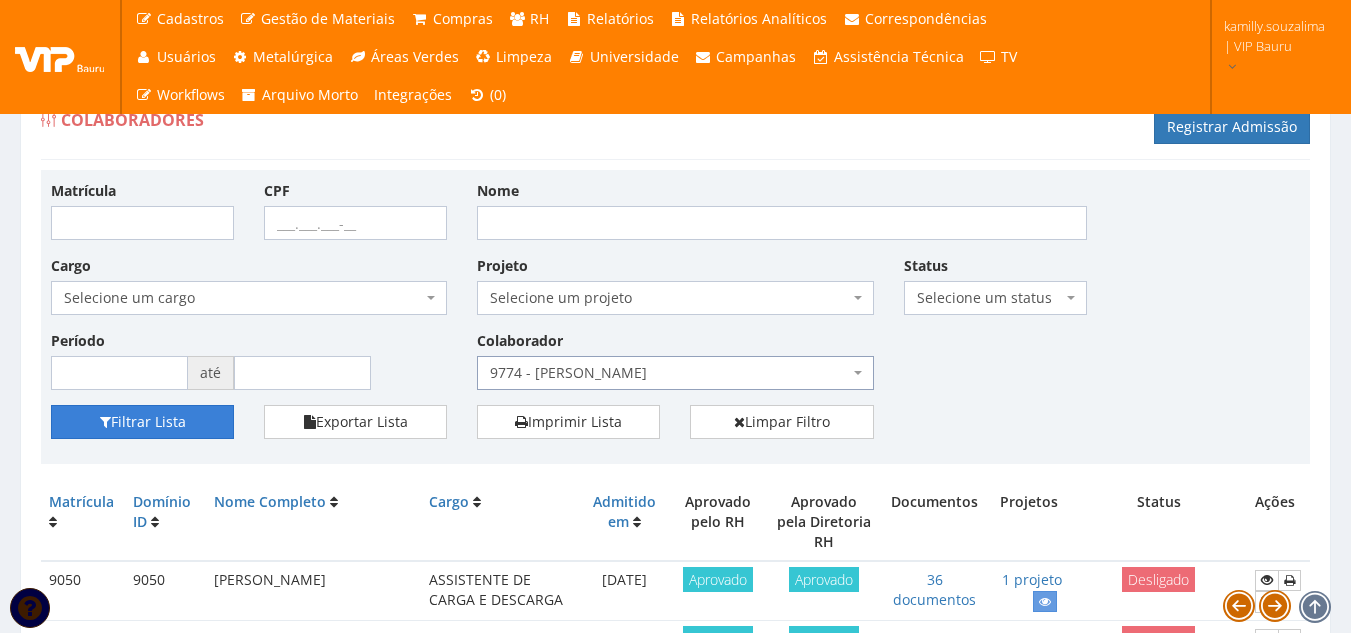 click on "Filtrar Lista" at bounding box center [142, 422] 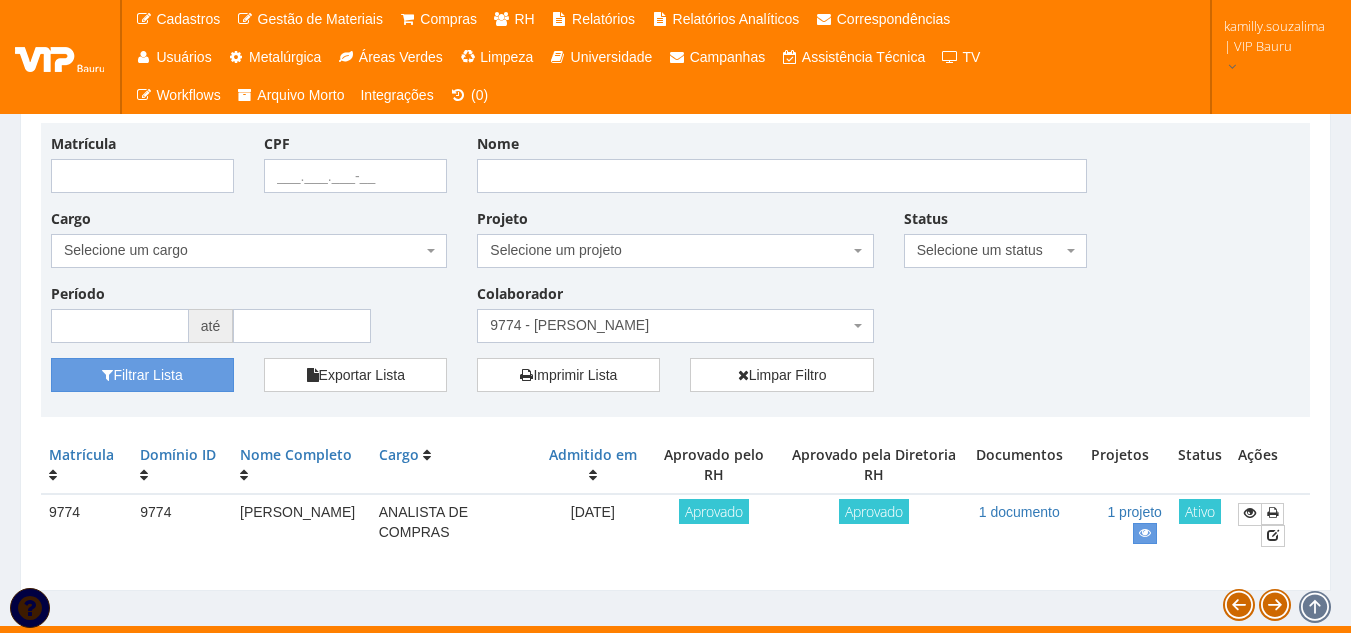 scroll, scrollTop: 72, scrollLeft: 0, axis: vertical 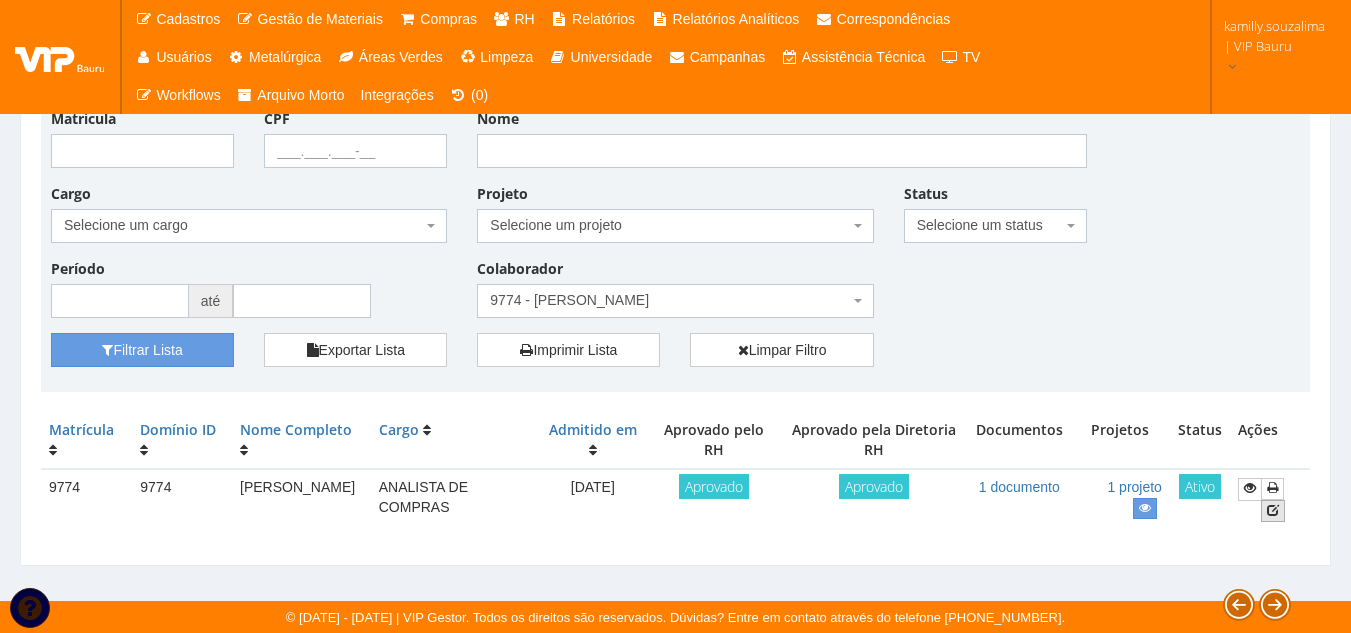 click at bounding box center (1273, 511) 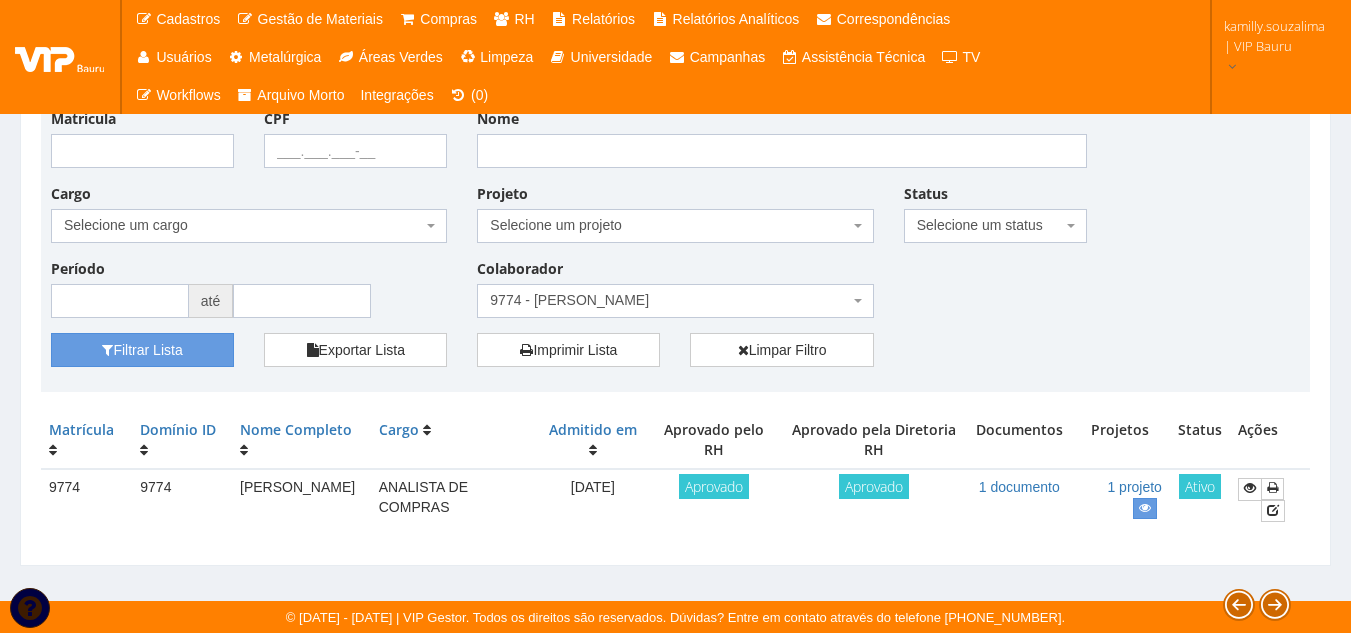 drag, startPoint x: 315, startPoint y: 513, endPoint x: 234, endPoint y: 488, distance: 84.77028 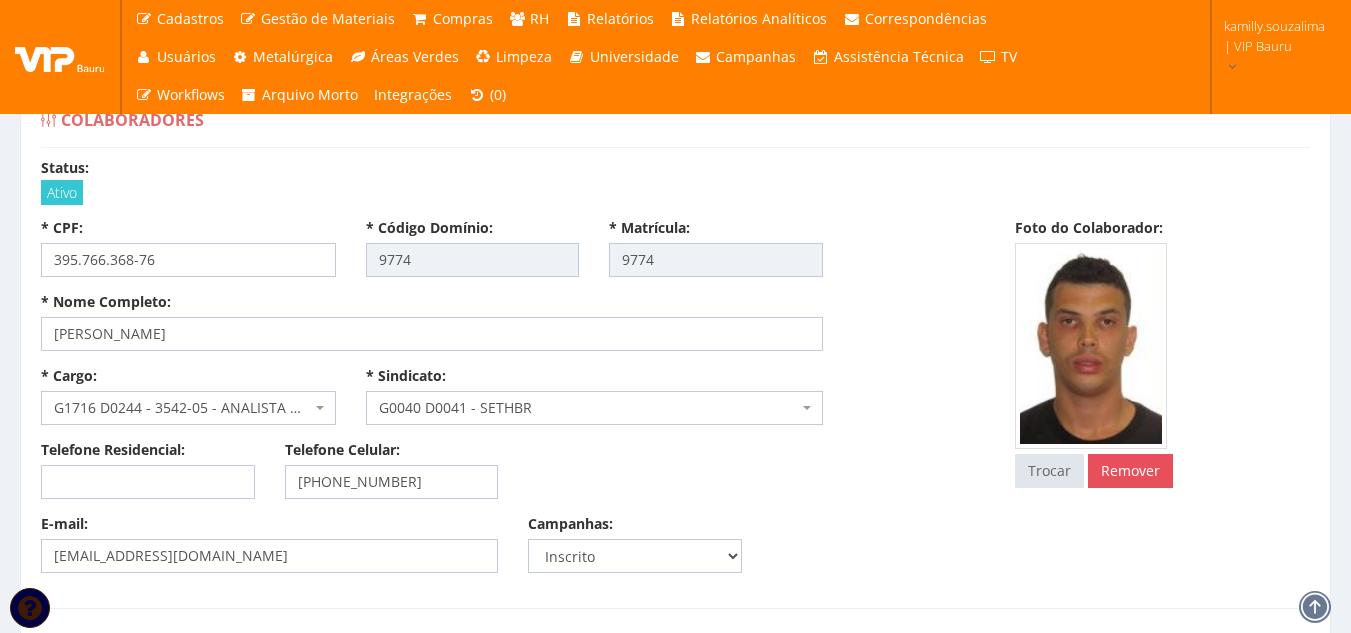 select 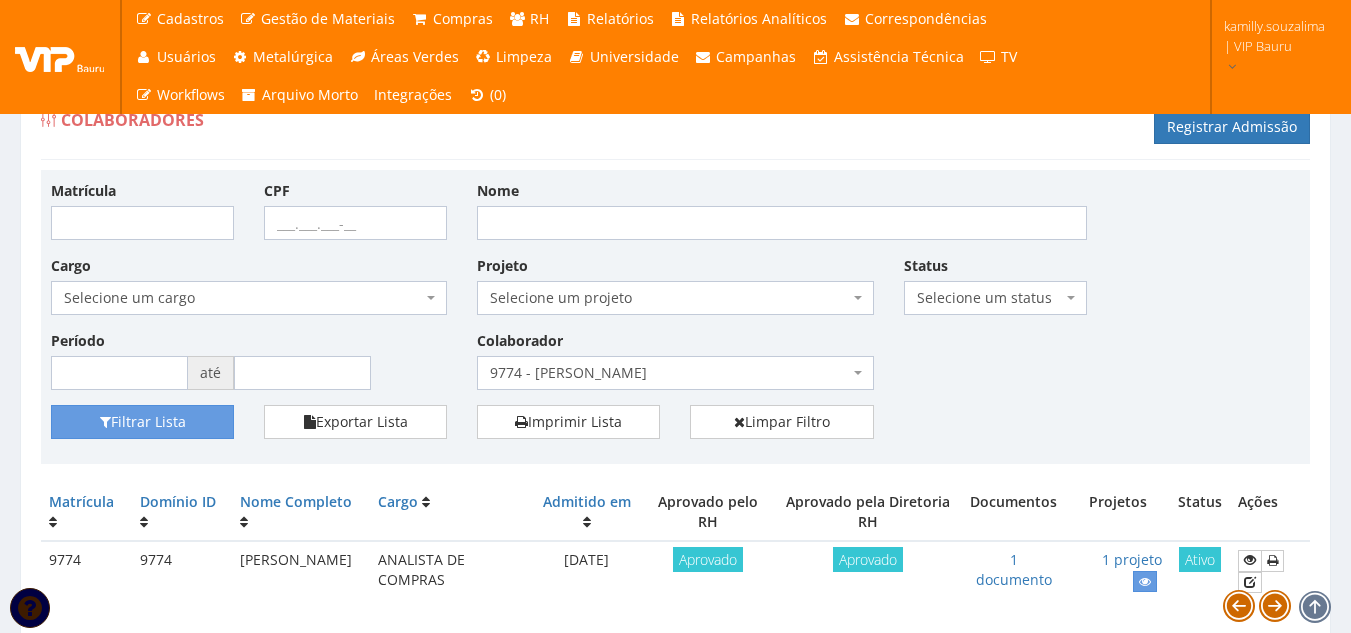 scroll, scrollTop: 72, scrollLeft: 0, axis: vertical 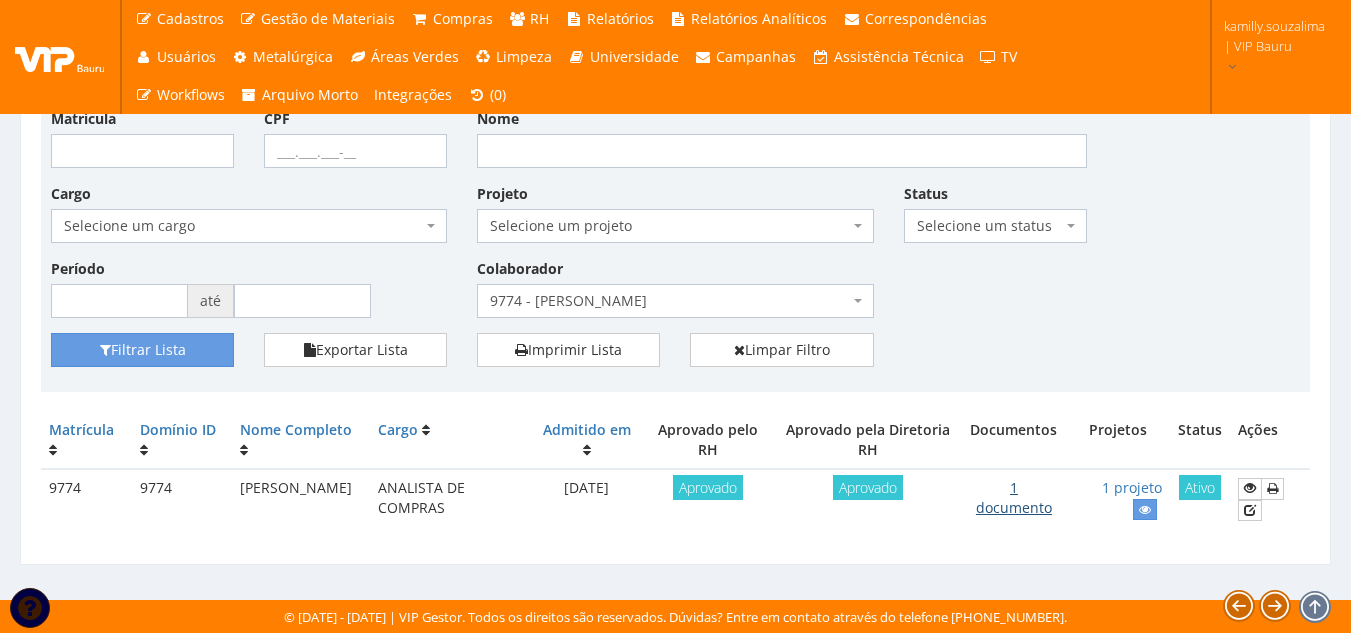 click on "1 documento" at bounding box center [1014, 497] 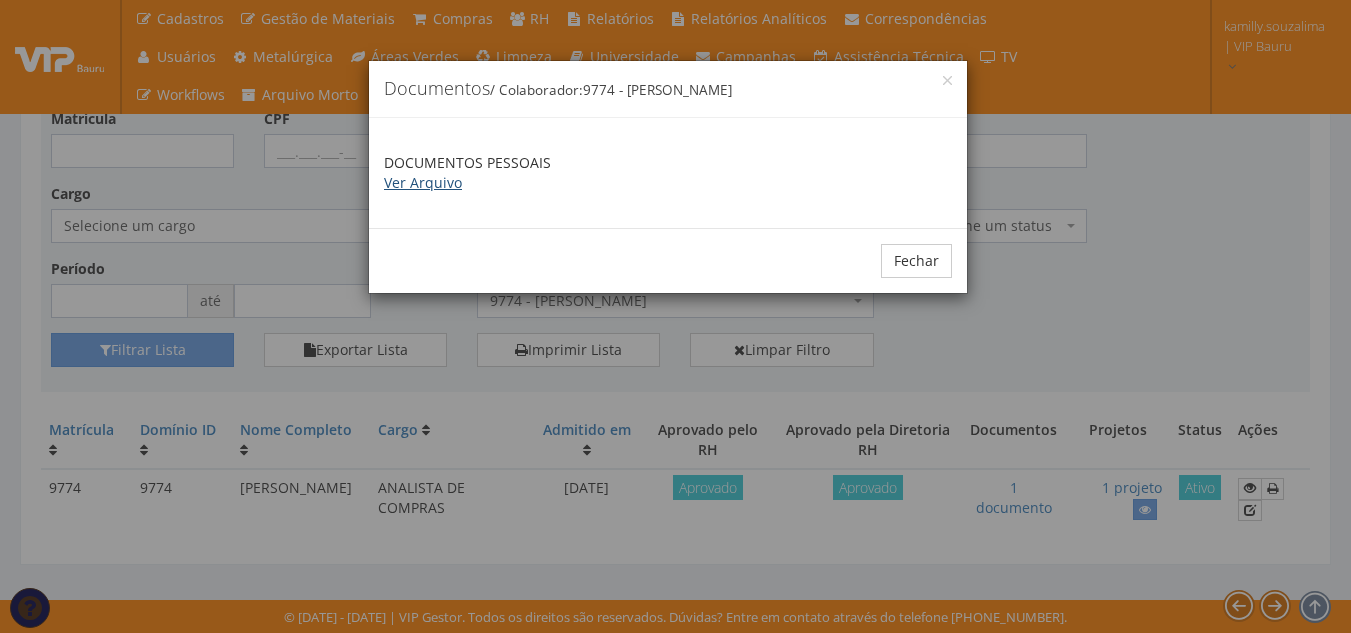 click on "Ver Arquivo" at bounding box center [423, 182] 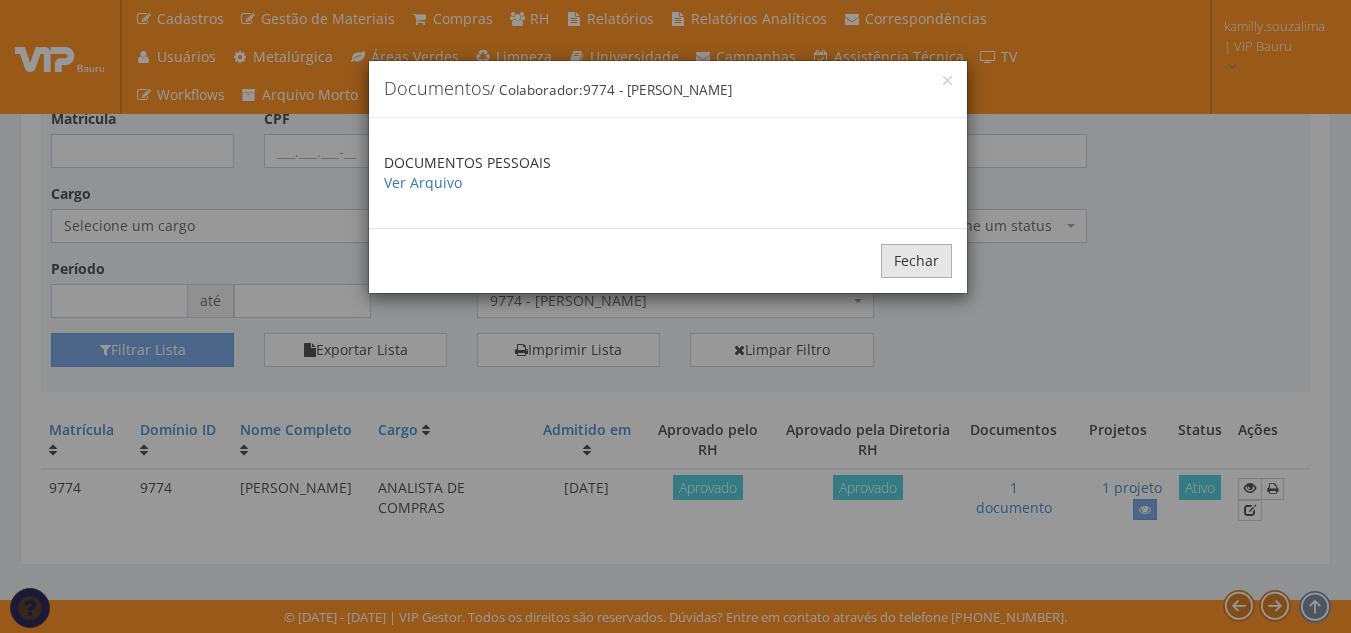 click on "Fechar" at bounding box center (916, 261) 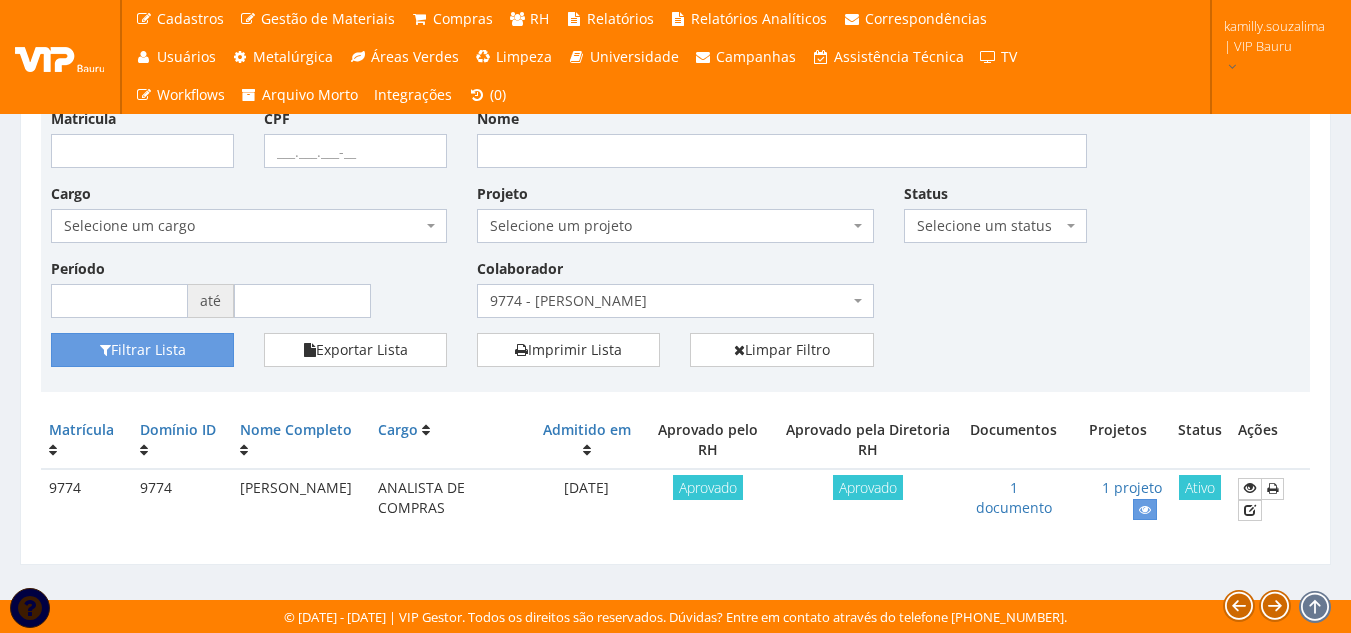 click on "[PERSON_NAME]" at bounding box center (301, 499) 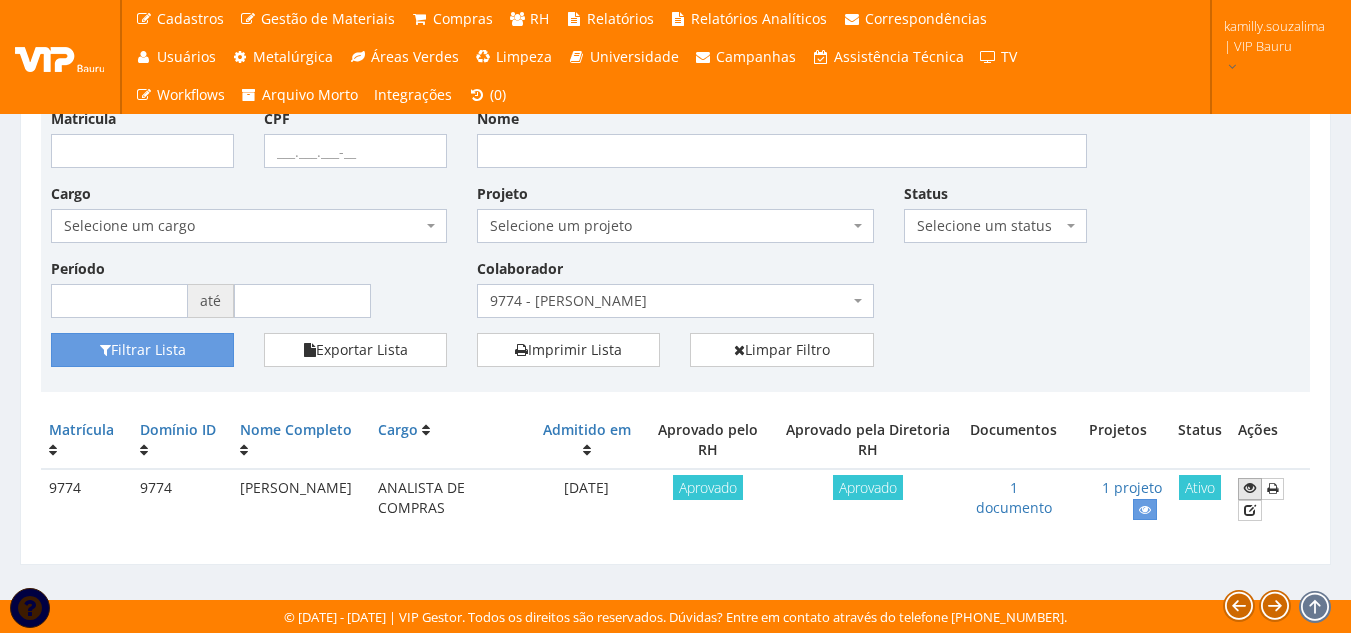 click at bounding box center (1250, 488) 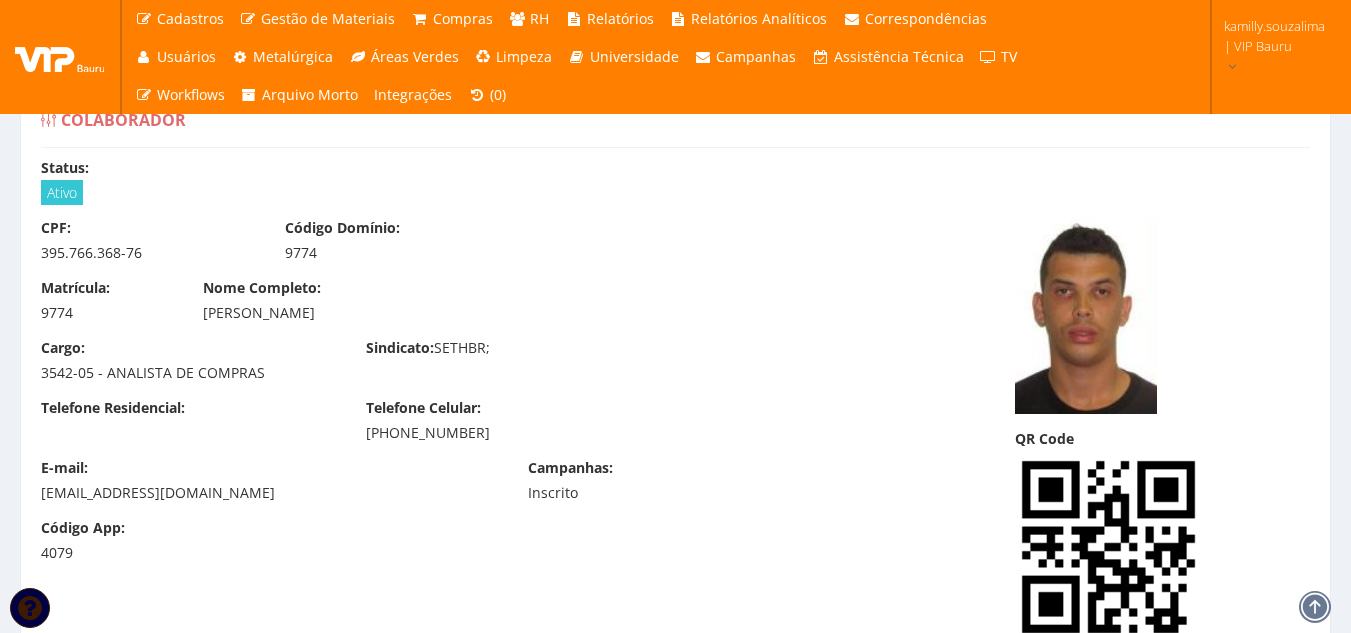 scroll, scrollTop: 0, scrollLeft: 0, axis: both 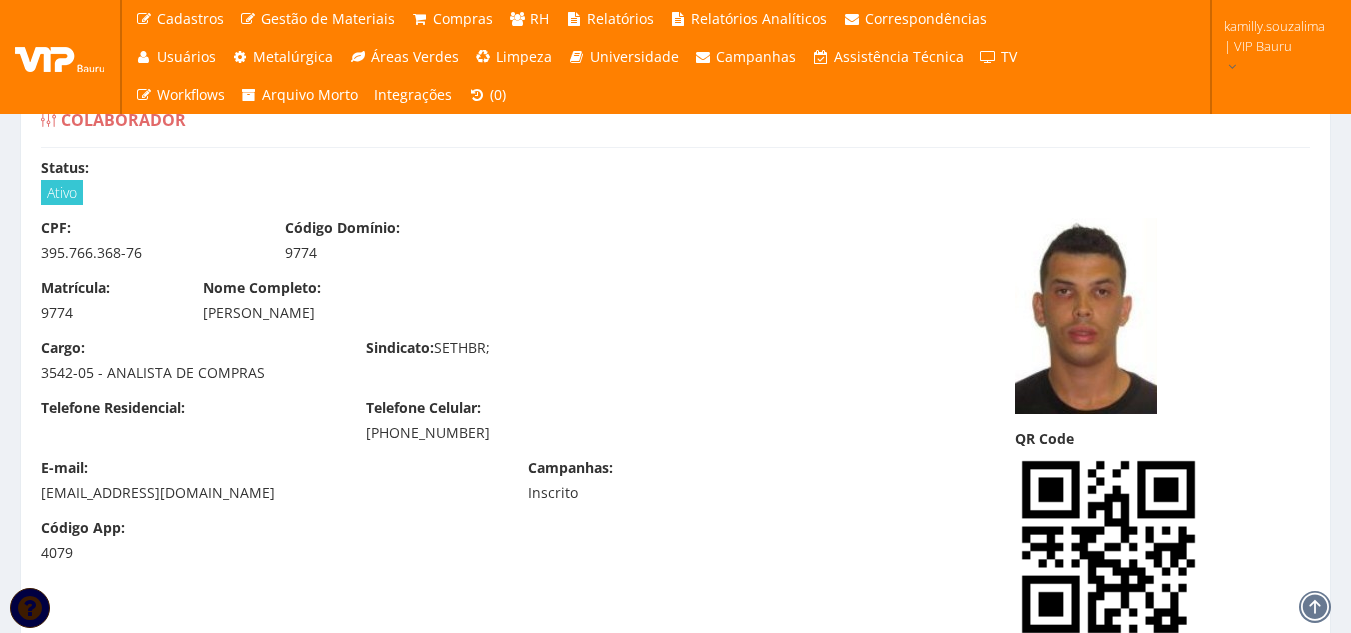 click on "9774" at bounding box center (392, 253) 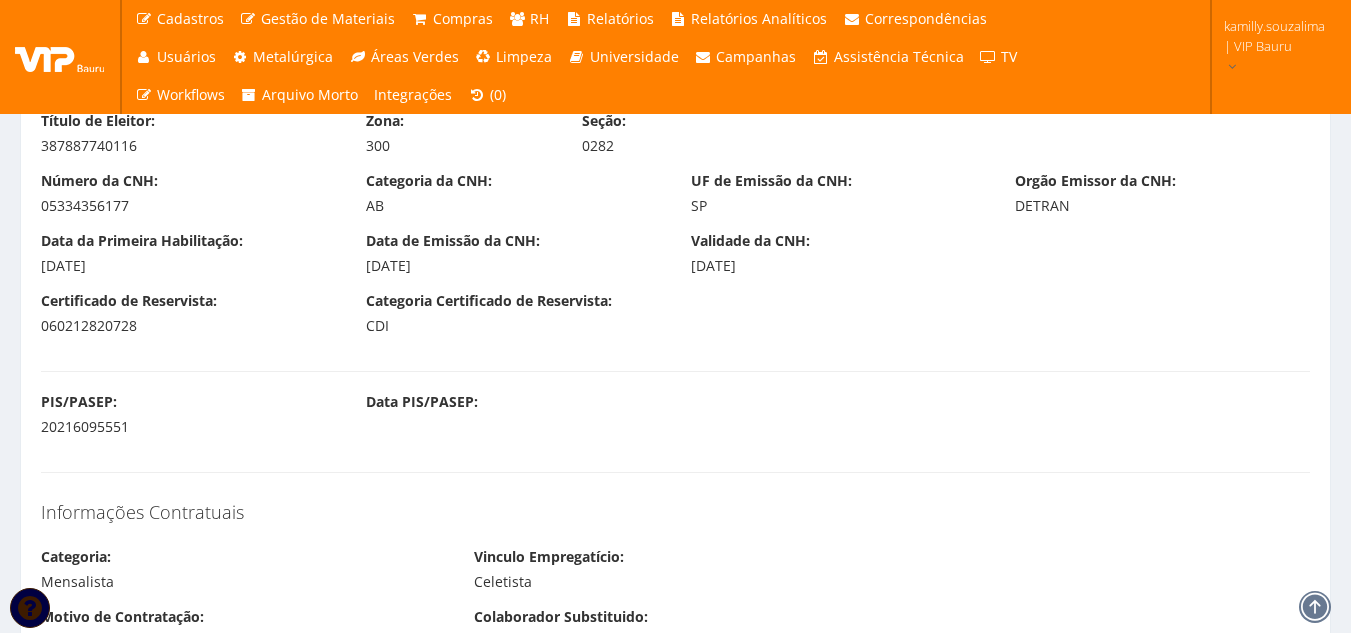 scroll, scrollTop: 1500, scrollLeft: 0, axis: vertical 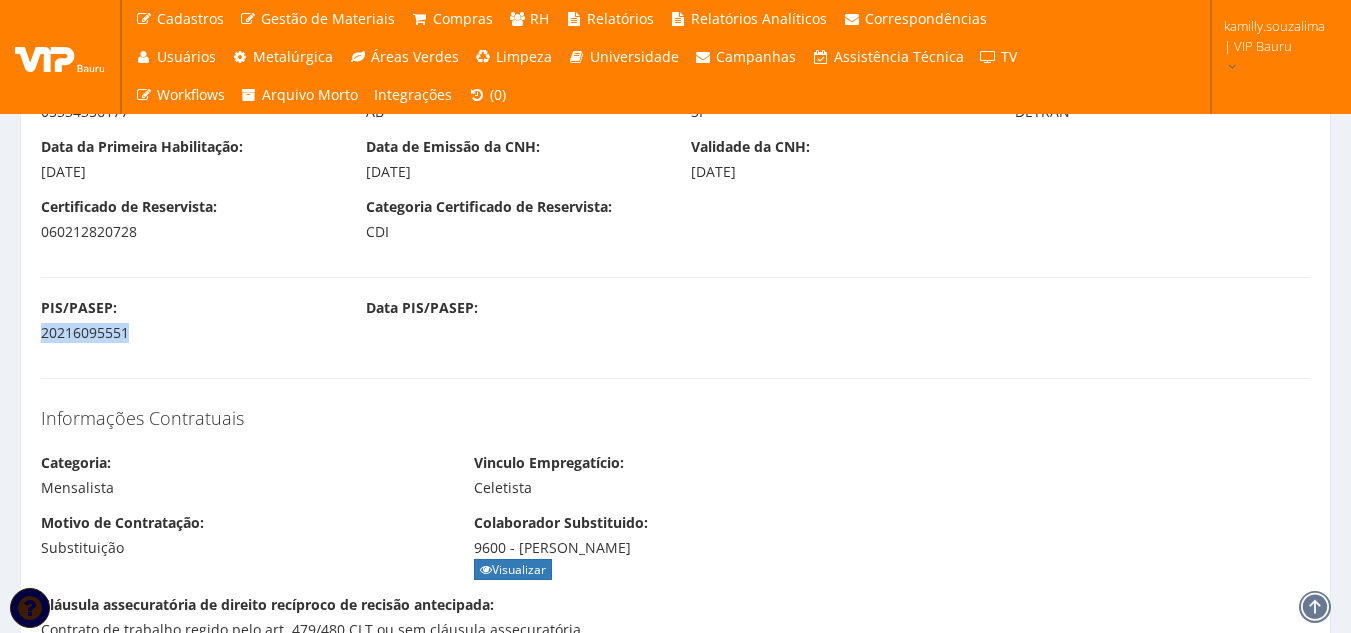 drag, startPoint x: 143, startPoint y: 337, endPoint x: 30, endPoint y: 343, distance: 113.15918 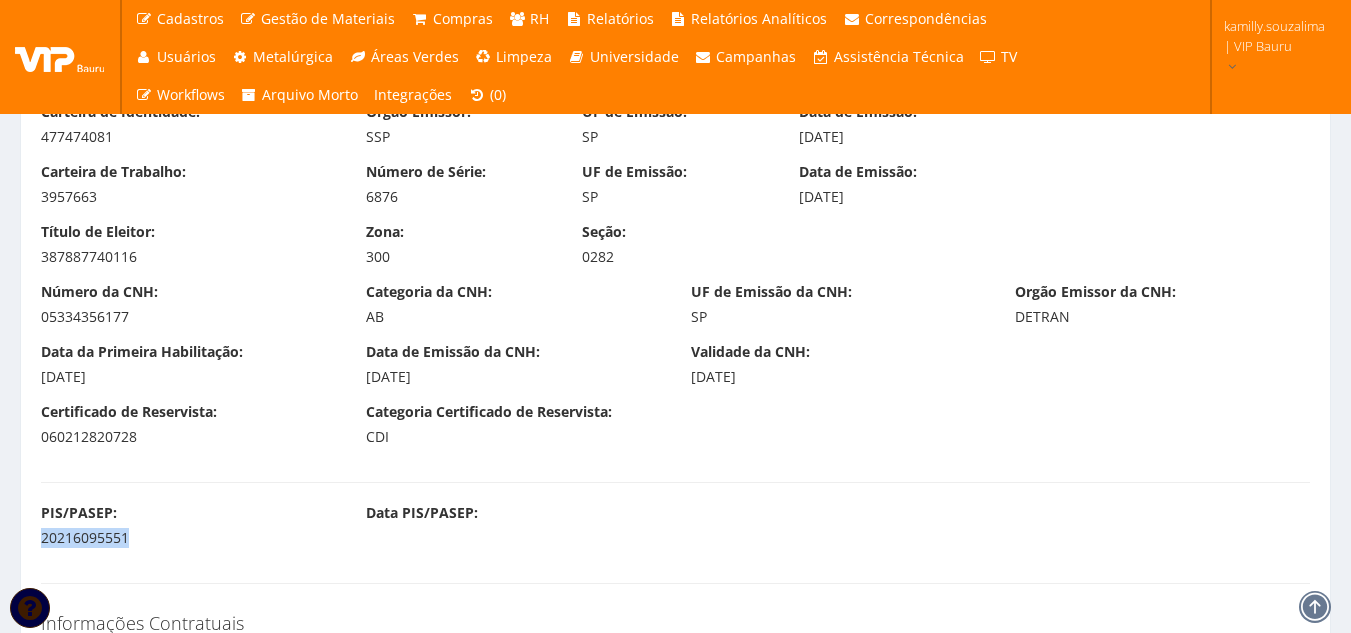 scroll, scrollTop: 1000, scrollLeft: 0, axis: vertical 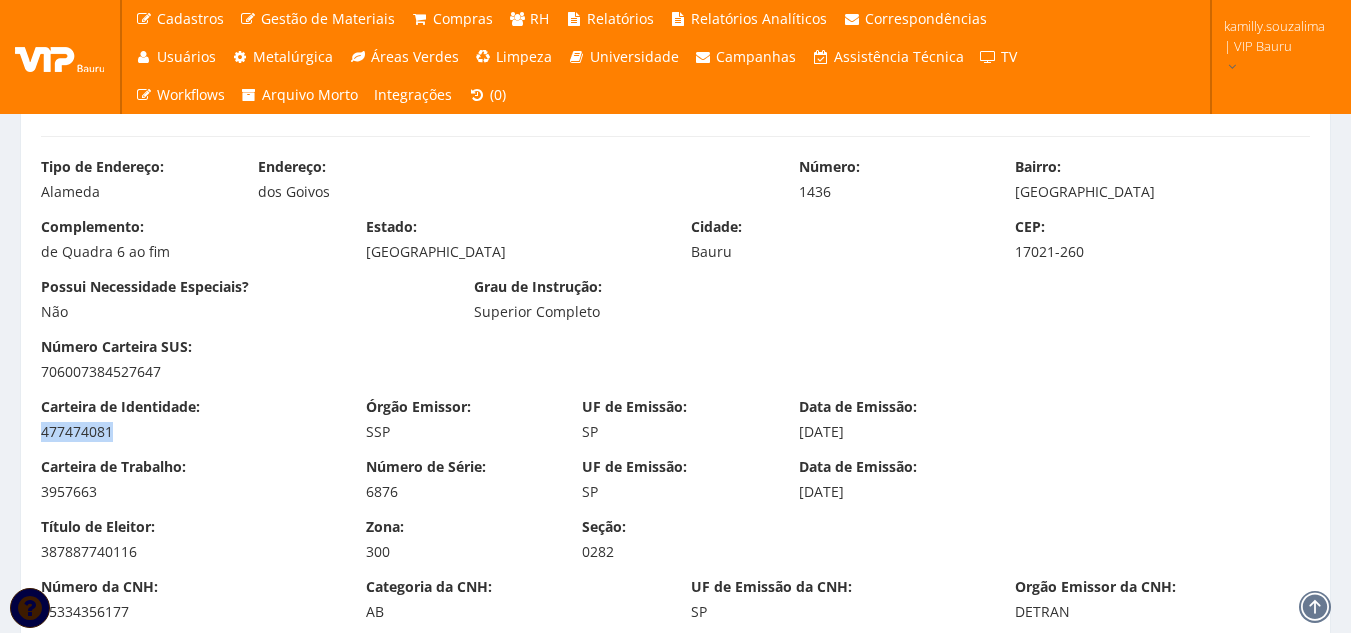 drag, startPoint x: 131, startPoint y: 423, endPoint x: 3, endPoint y: 425, distance: 128.01562 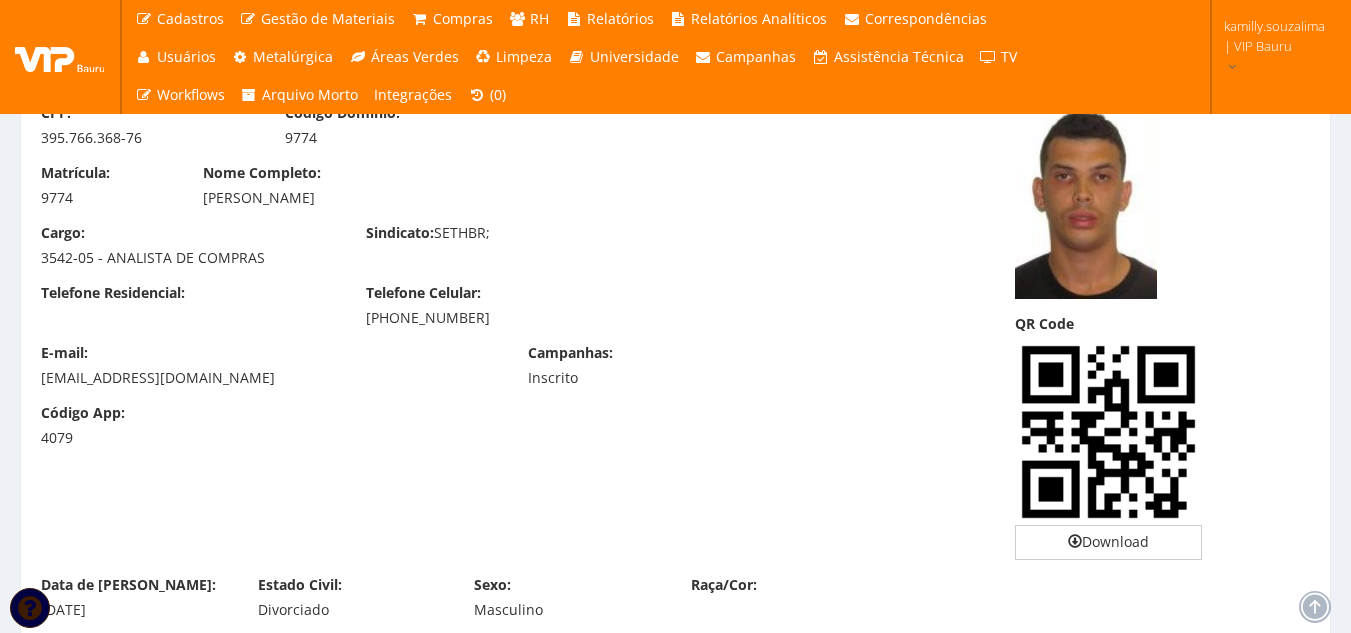 scroll, scrollTop: 0, scrollLeft: 0, axis: both 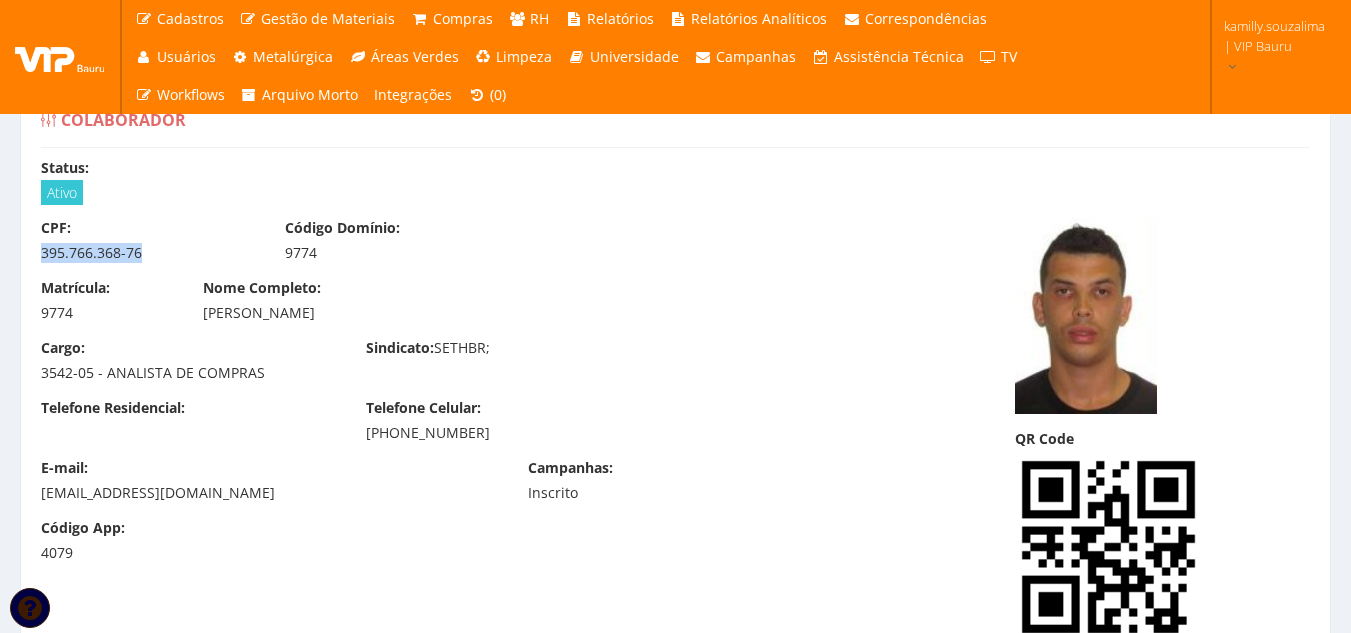 drag, startPoint x: 53, startPoint y: 257, endPoint x: 24, endPoint y: 258, distance: 29.017237 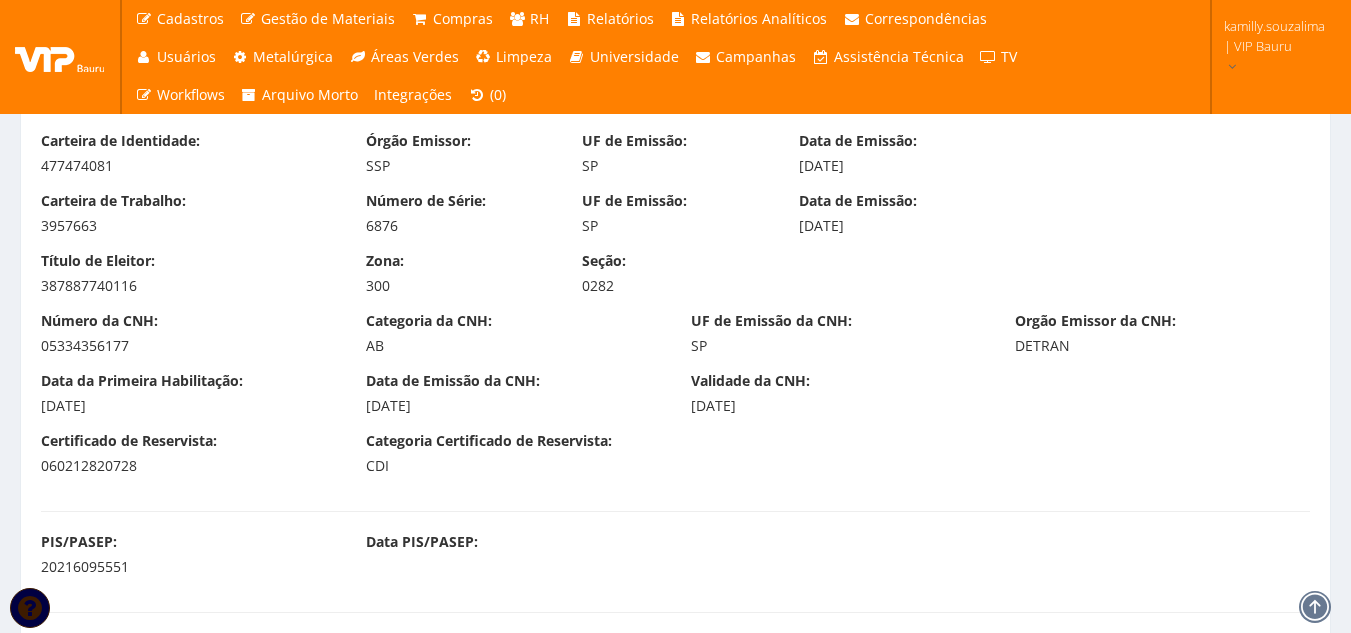 scroll, scrollTop: 1000, scrollLeft: 0, axis: vertical 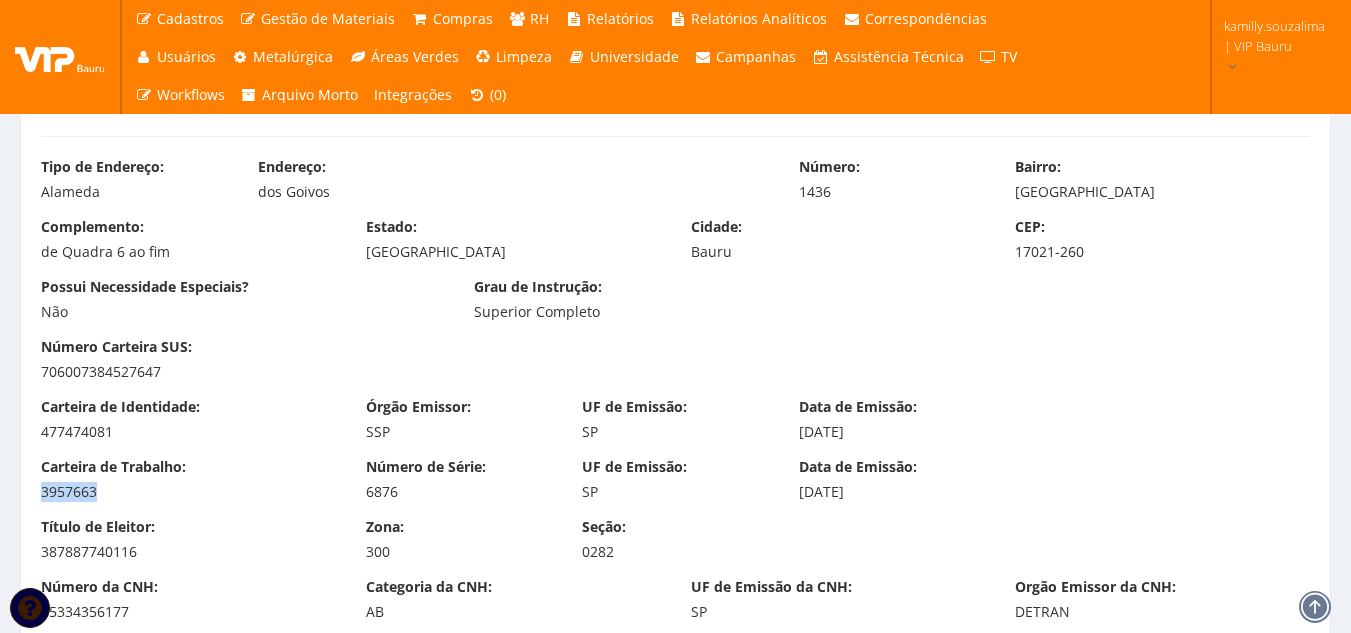 drag, startPoint x: 123, startPoint y: 499, endPoint x: 33, endPoint y: 501, distance: 90.02222 